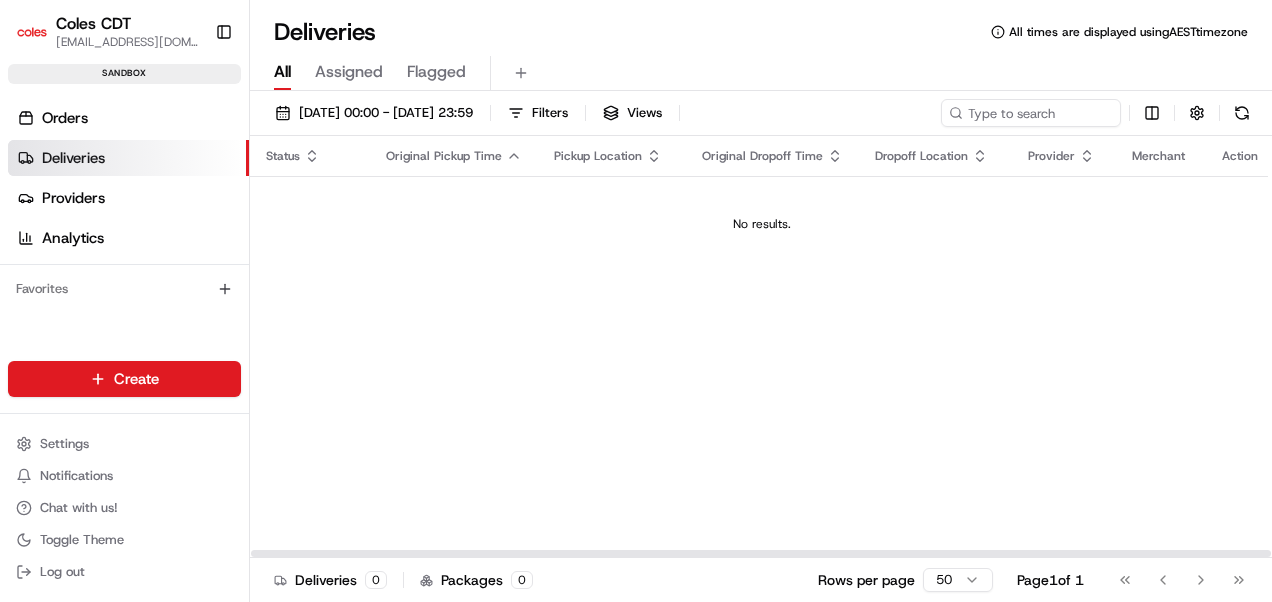 scroll, scrollTop: 0, scrollLeft: 0, axis: both 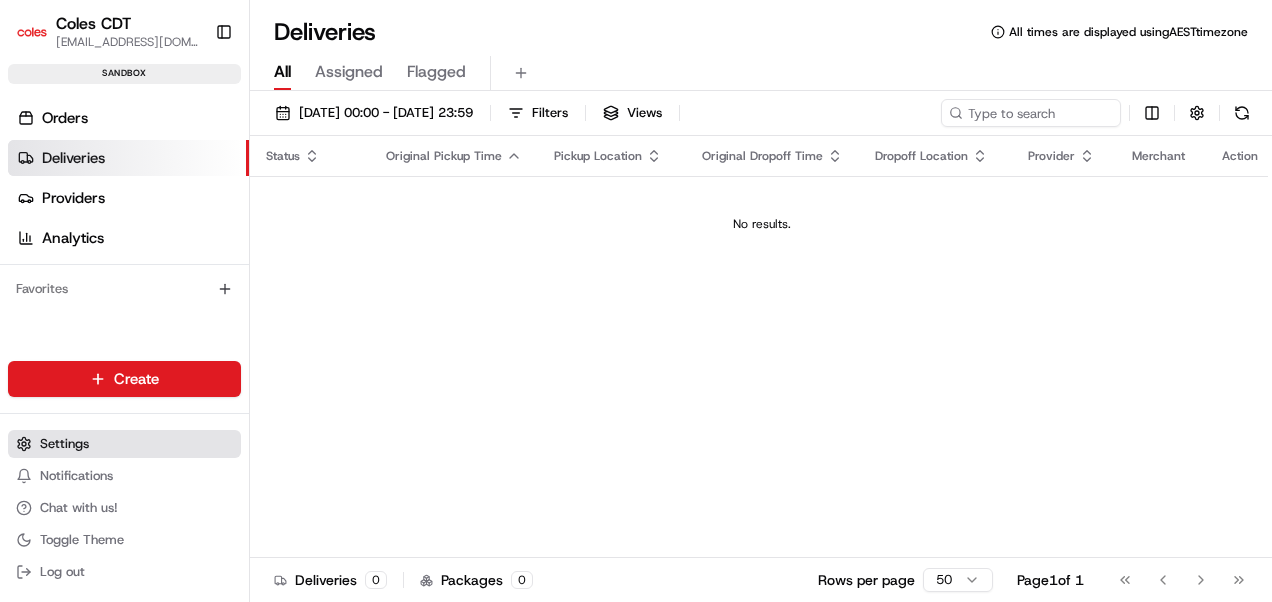 click on "Settings" at bounding box center [64, 444] 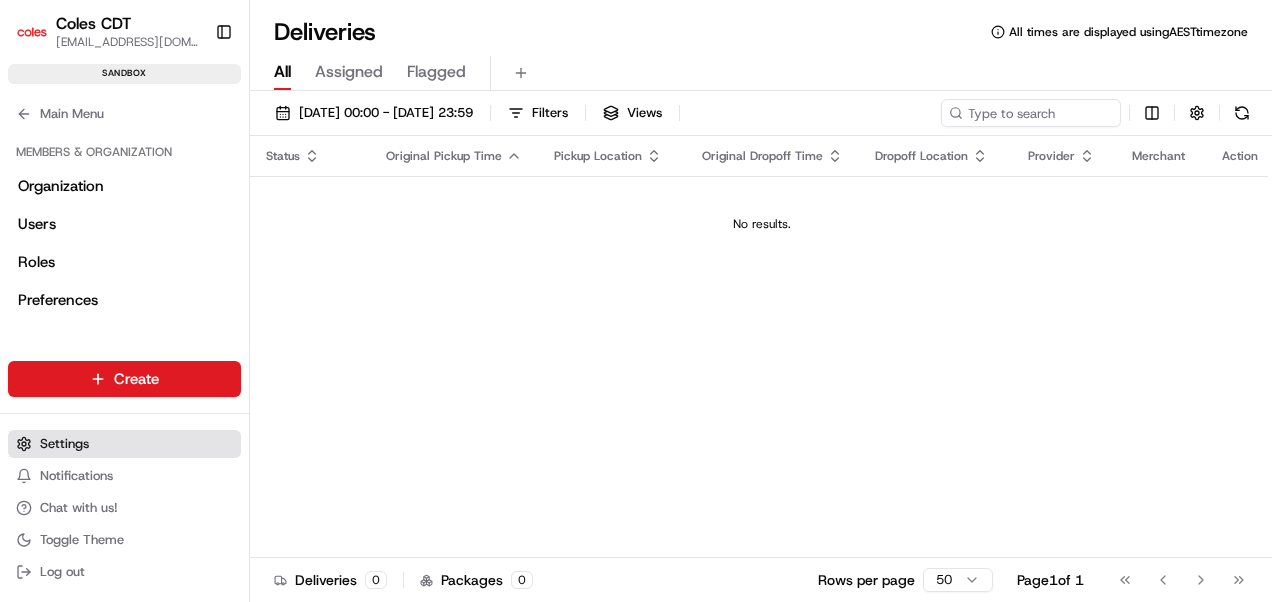 click on "Settings" at bounding box center [64, 444] 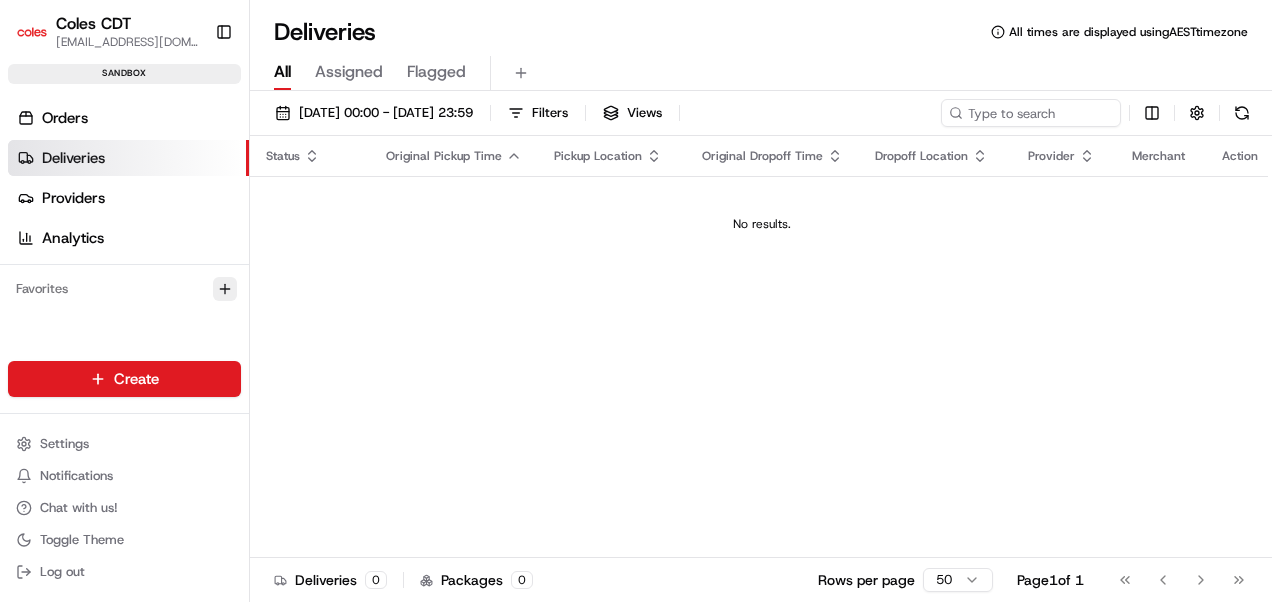 click 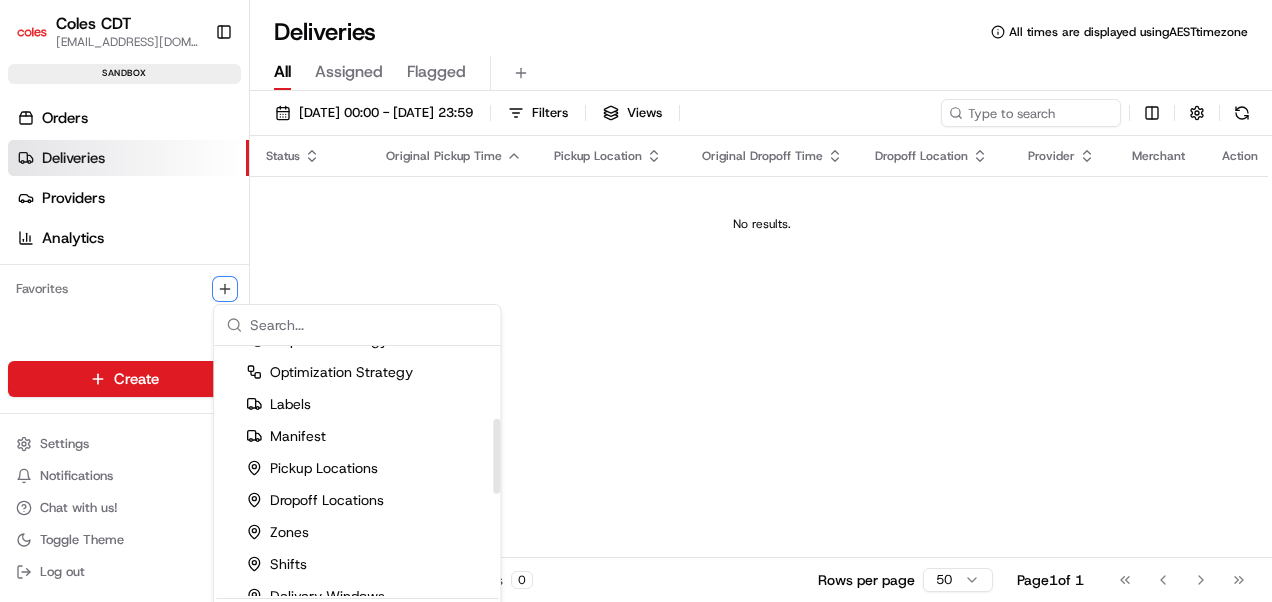 scroll, scrollTop: 248, scrollLeft: 0, axis: vertical 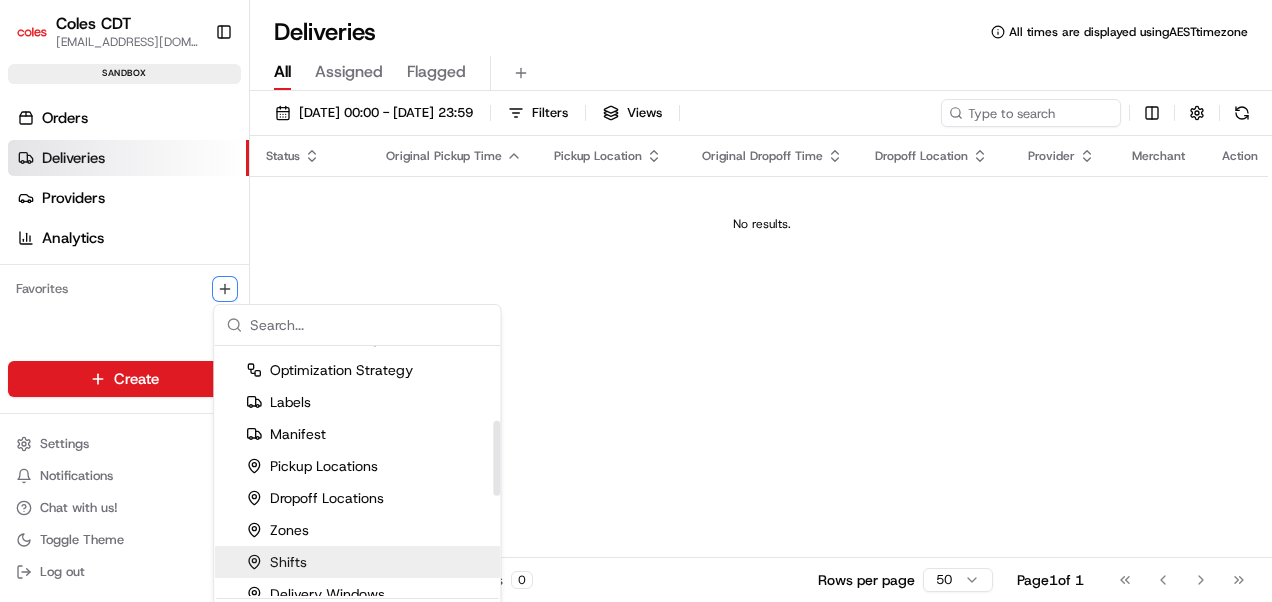 click on "Shifts" at bounding box center (276, 562) 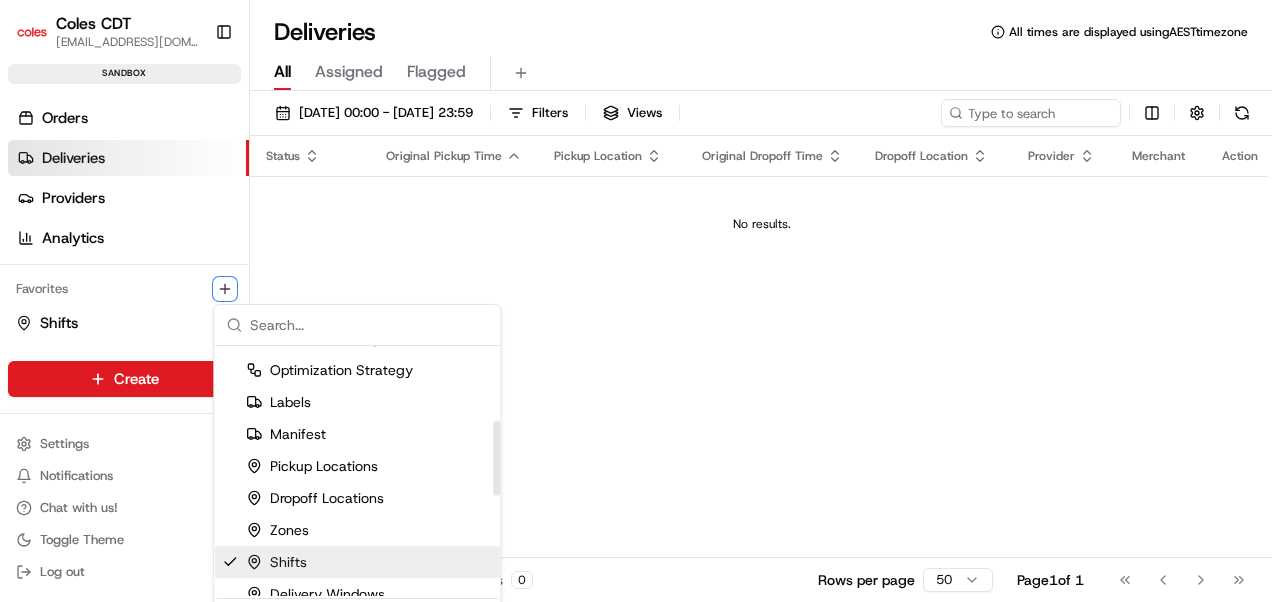 click on "Shifts" at bounding box center [276, 562] 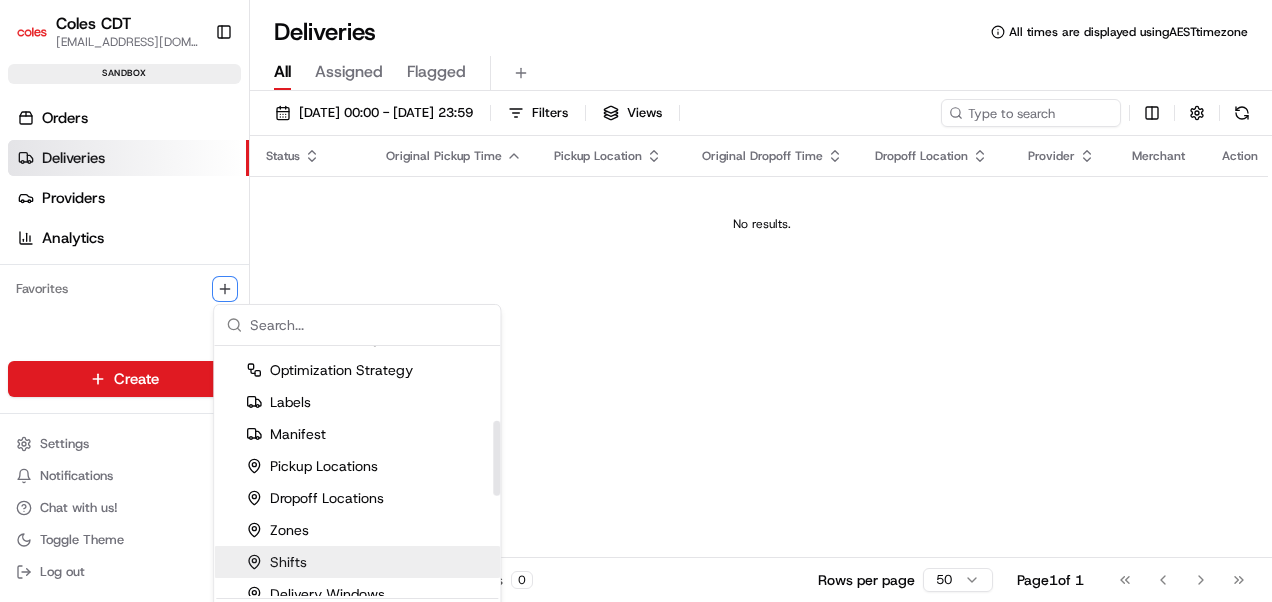 click on "Shifts" at bounding box center [276, 562] 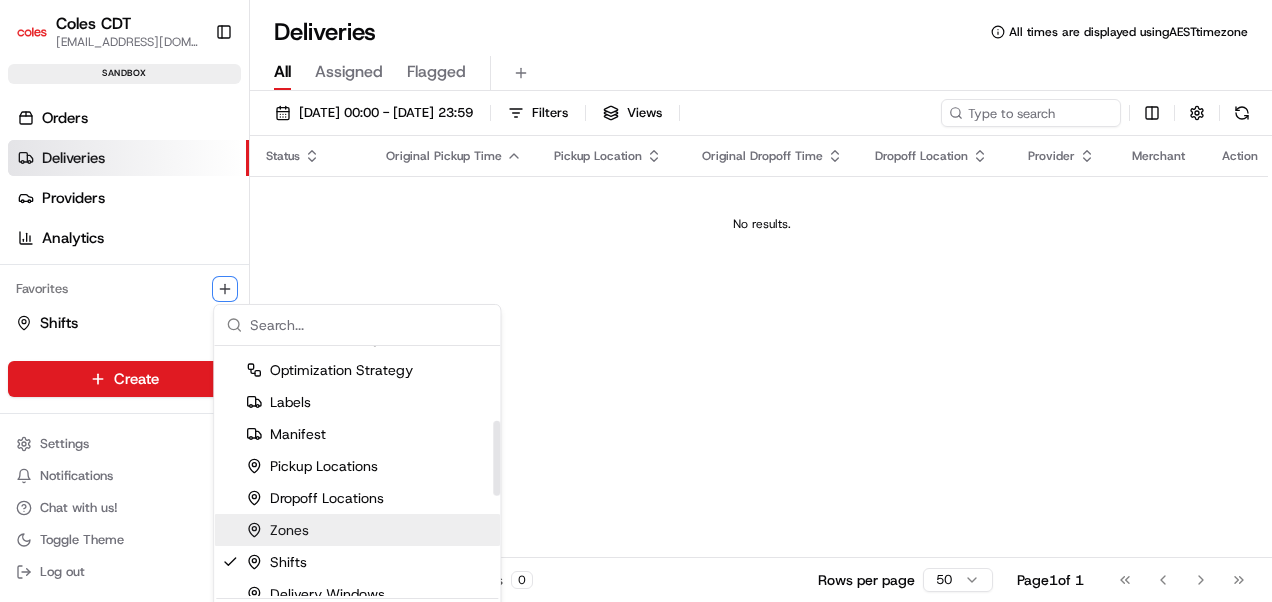 click on "Zones" at bounding box center [277, 530] 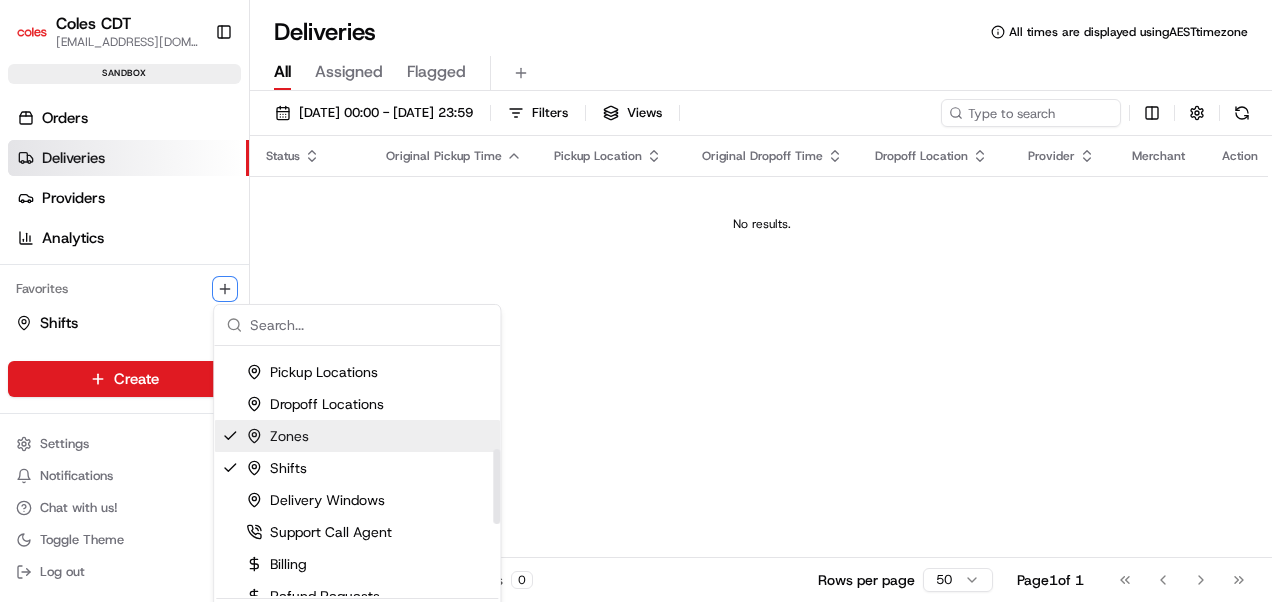 scroll, scrollTop: 350, scrollLeft: 0, axis: vertical 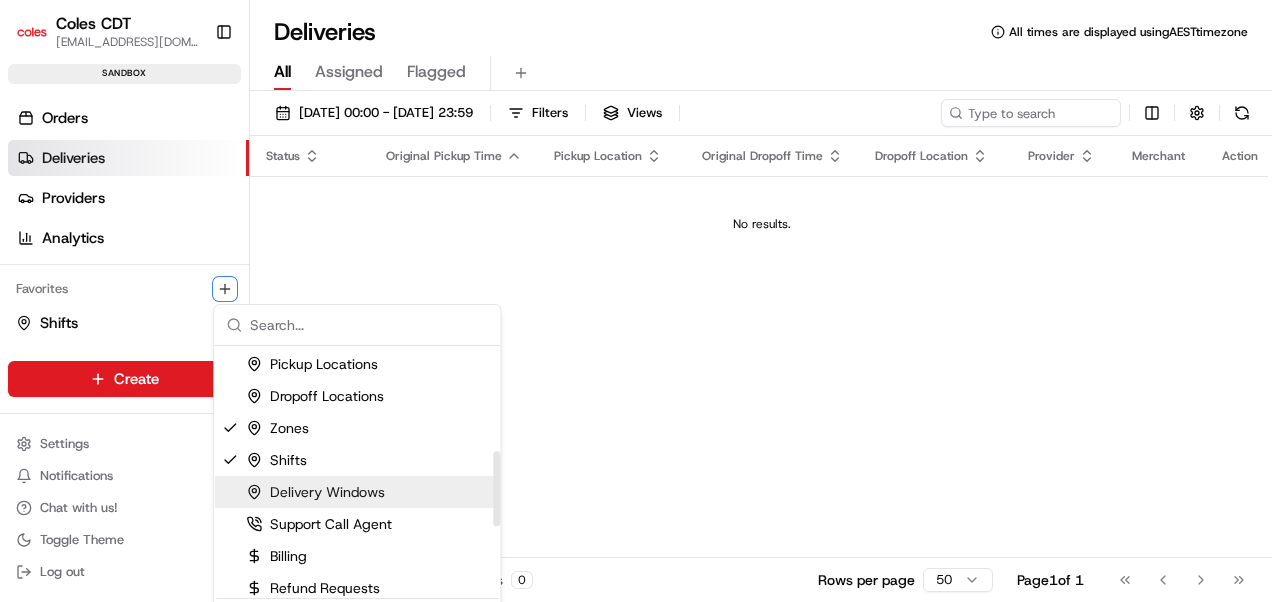 click on "Delivery Windows" at bounding box center (315, 492) 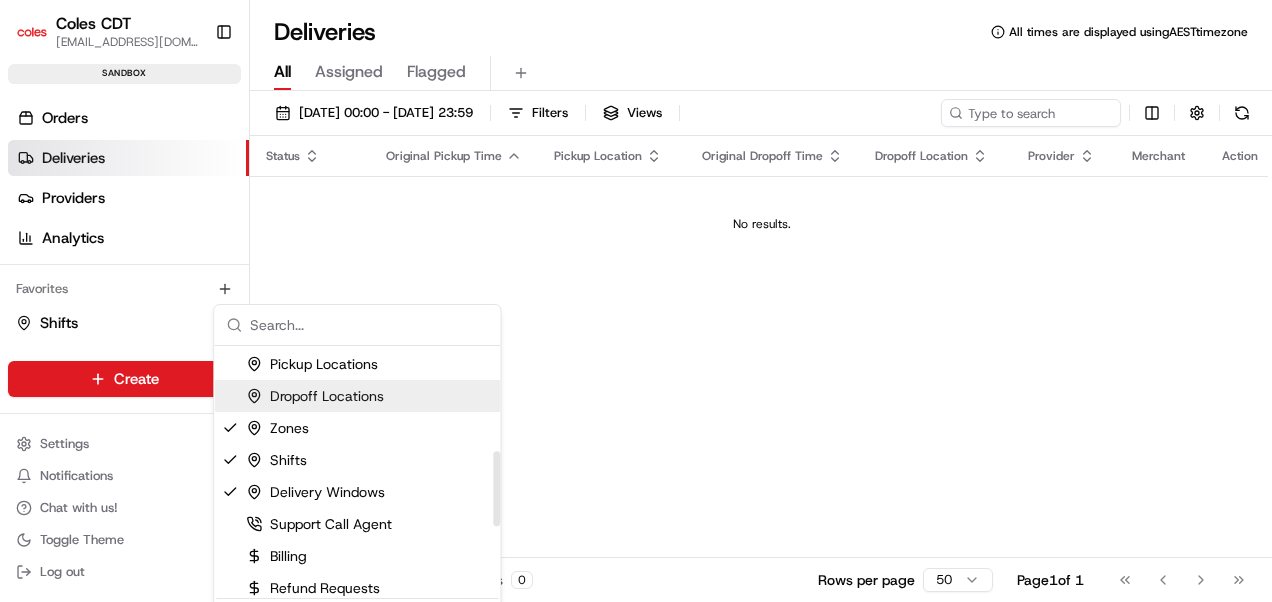 click on "Coles CDT [EMAIL_ADDRESS][DOMAIN_NAME] Toggle Sidebar sandbox Orders Deliveries Providers Analytics Favorites Shifts Zones Delivery Windows Main Menu Members & Organization Organization Users Roles Preferences Customization Tracking Orchestration Automations Dispatch Strategy Optimization Strategy Locations Pickup Locations Dropoff Locations Zones Shifts Delivery Windows Billing Billing Refund Requests Integrations Notification Triggers Webhooks API Keys Request Logs Create Settings Notifications Chat with us! Toggle Theme Log out Deliveries All times are displayed using  AEST  timezone All Assigned Flagged [DATE] 00:00 - [DATE] 23:59 Filters Views Status Original Pickup Time Pickup Location Original Dropoff Time Dropoff Location Provider Merchant Action No results. Deliveries 0 Packages 0 Rows per page 50 Page  1  of   1 Go to first page Go to previous page Go to next page Go to last page
Organization Users Roles Portal" at bounding box center (636, 301) 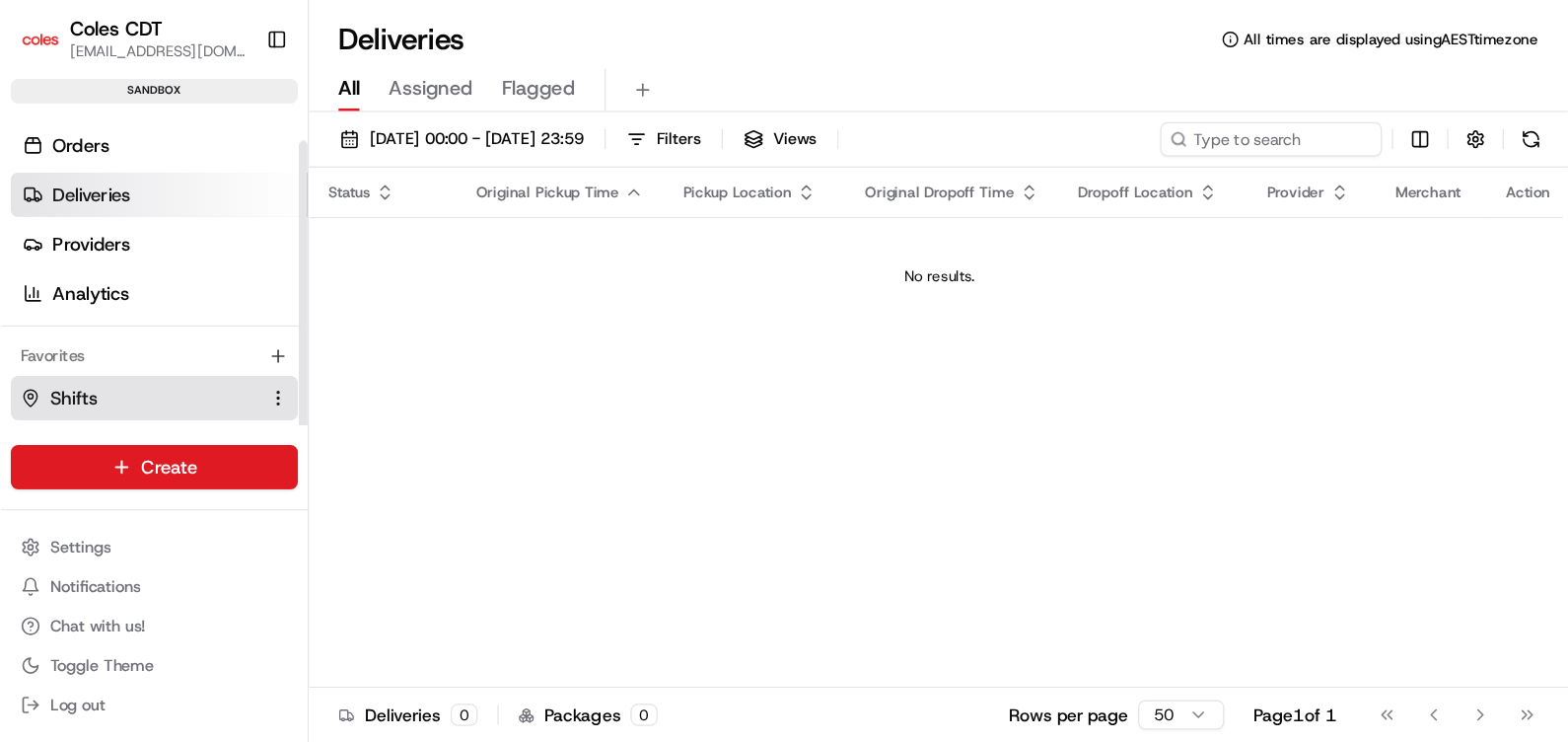 scroll, scrollTop: 24, scrollLeft: 0, axis: vertical 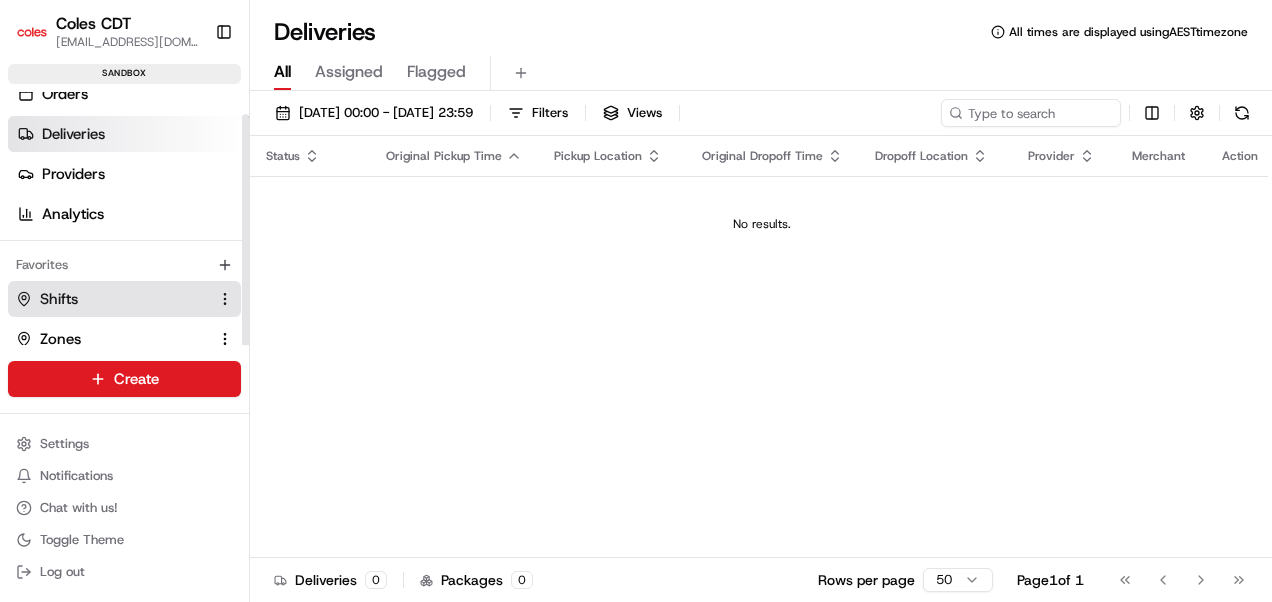 click on "Shifts" at bounding box center [59, 299] 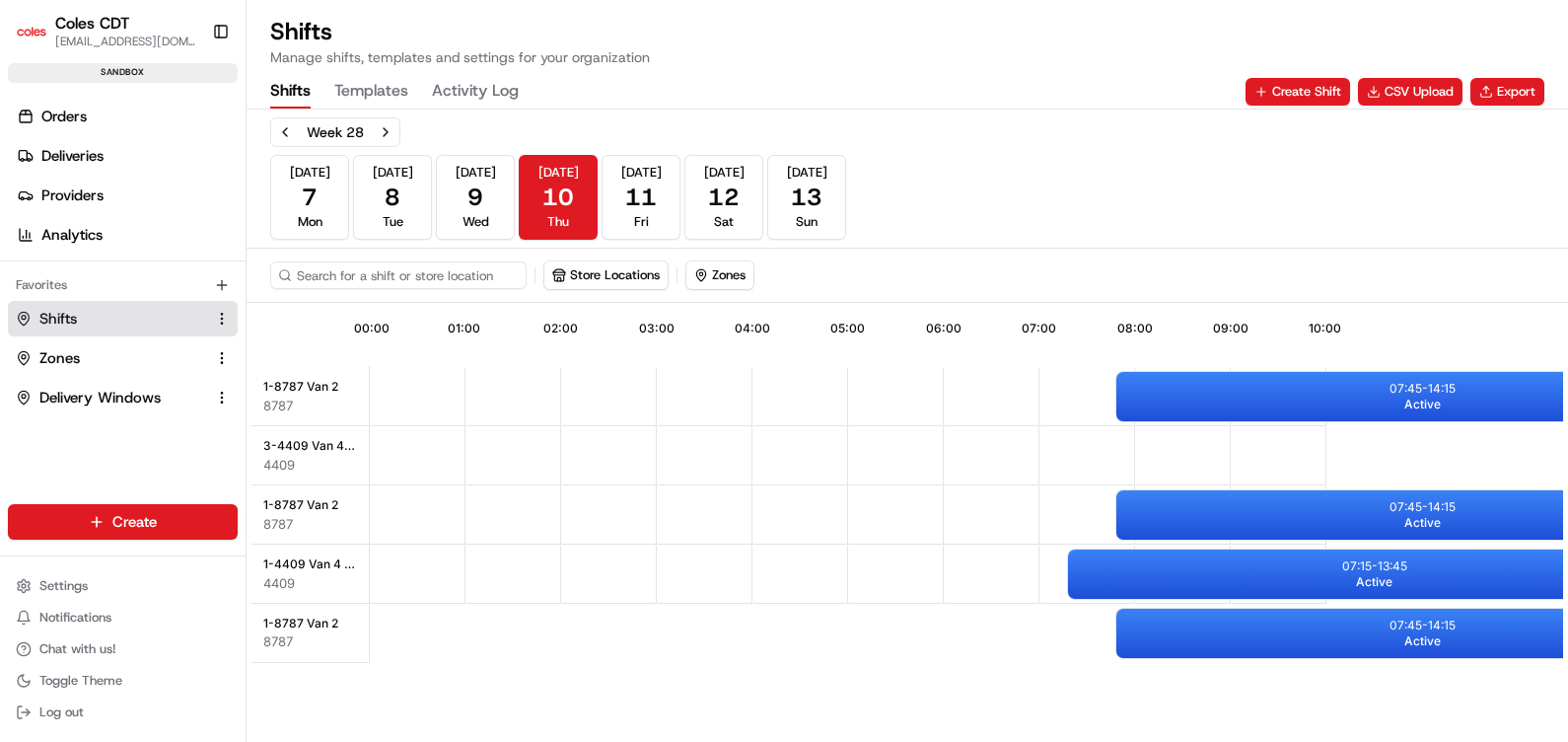 scroll, scrollTop: 0, scrollLeft: 0, axis: both 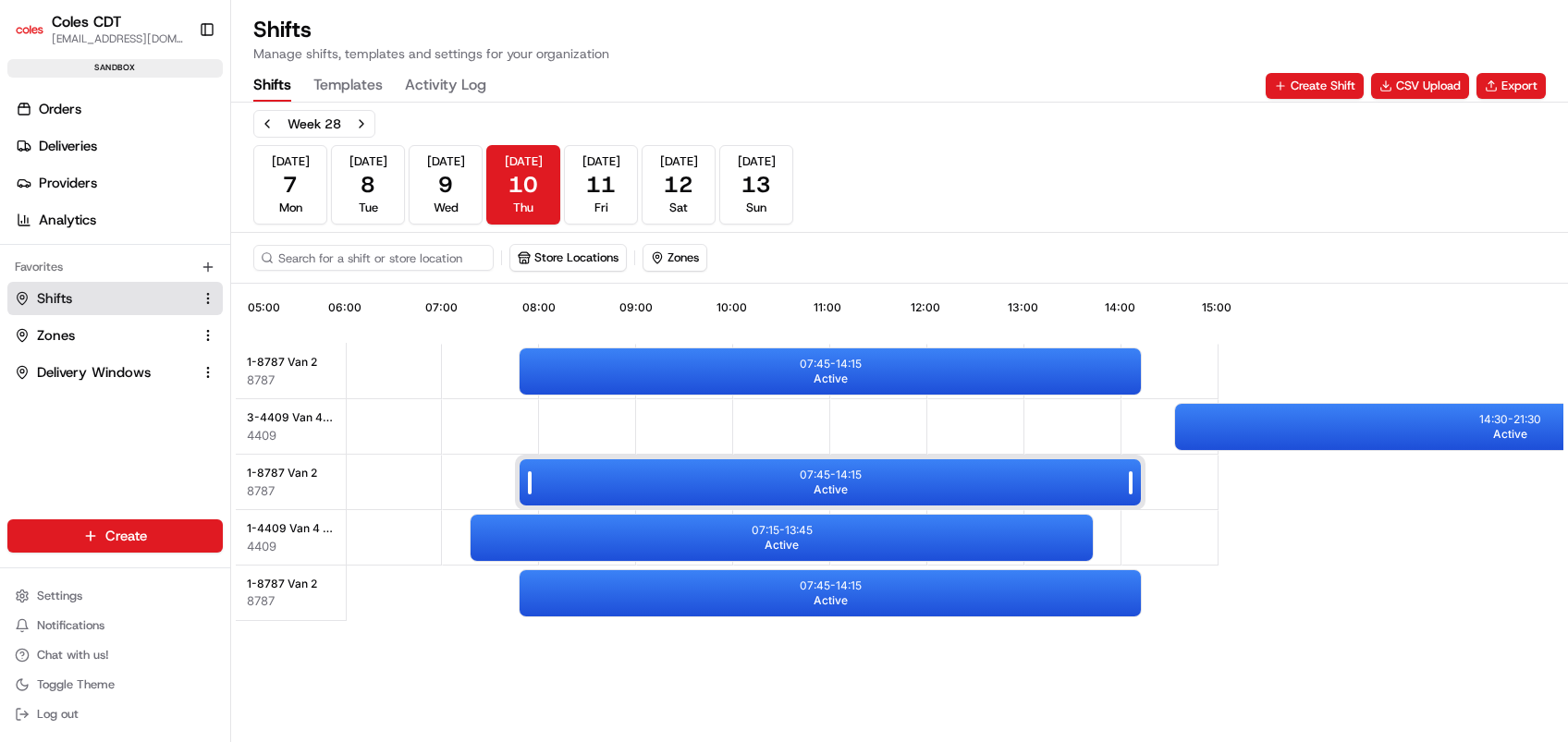 click on "07:45  -  14:15 Active" at bounding box center [830, 482] 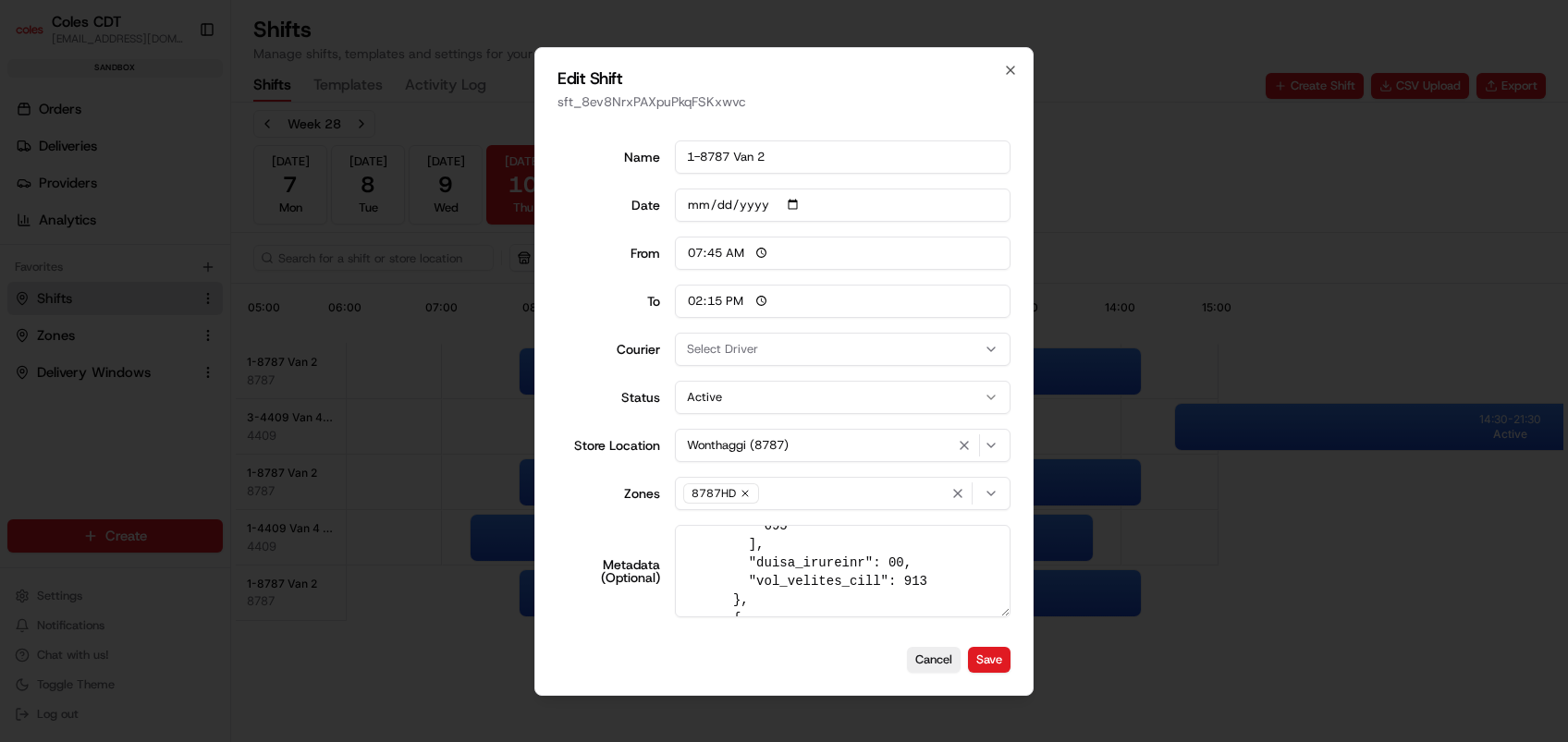 scroll, scrollTop: 791, scrollLeft: 0, axis: vertical 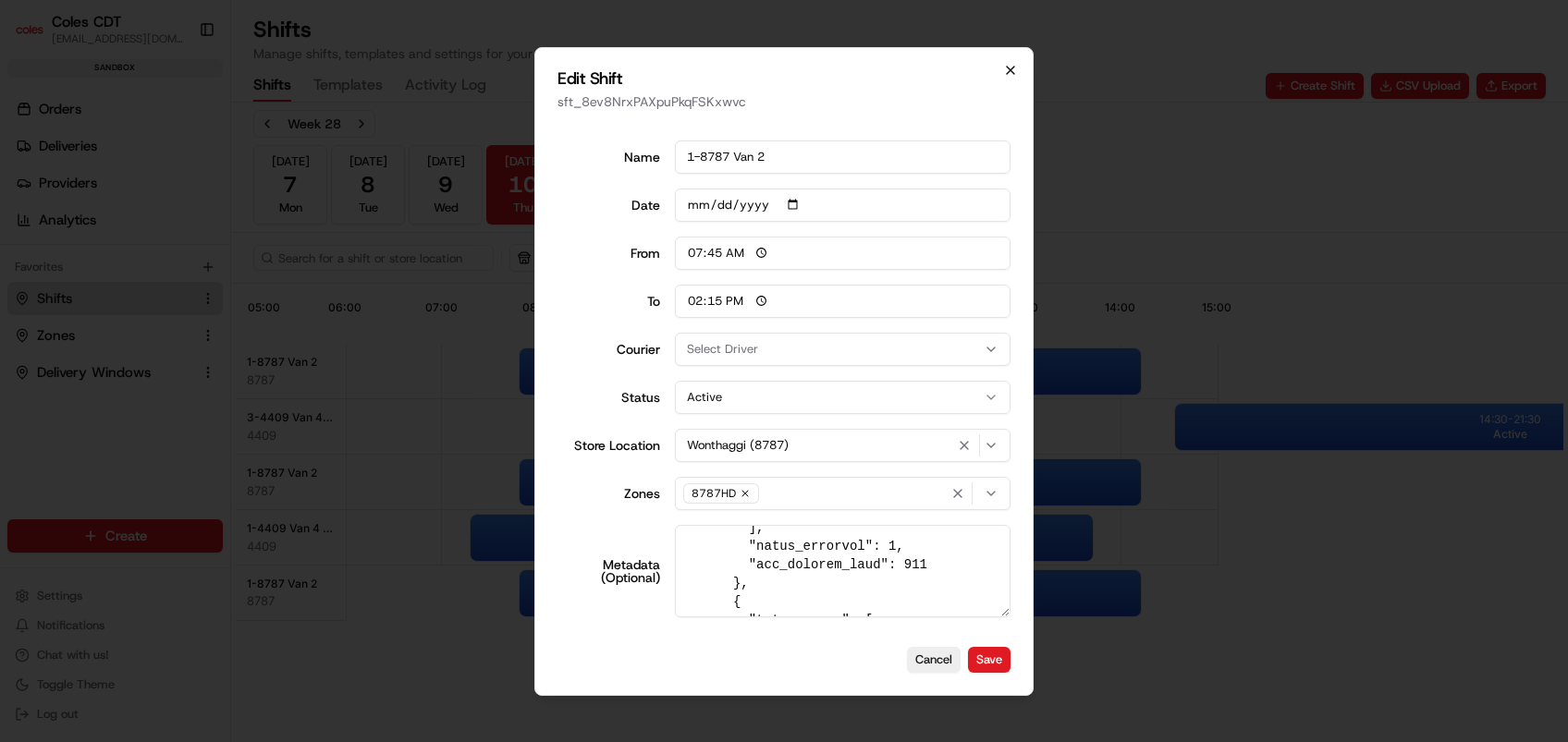 click 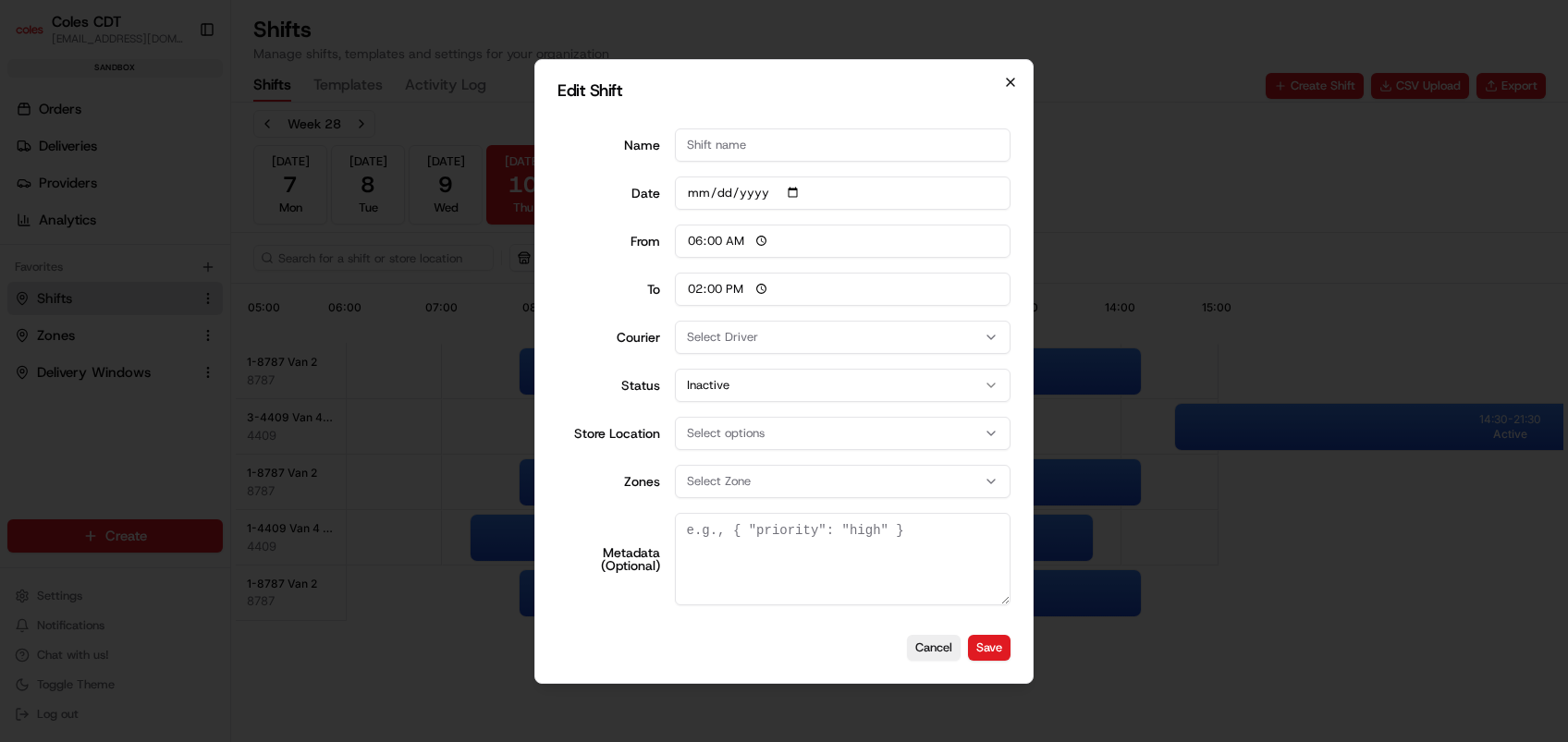 scroll, scrollTop: 0, scrollLeft: 0, axis: both 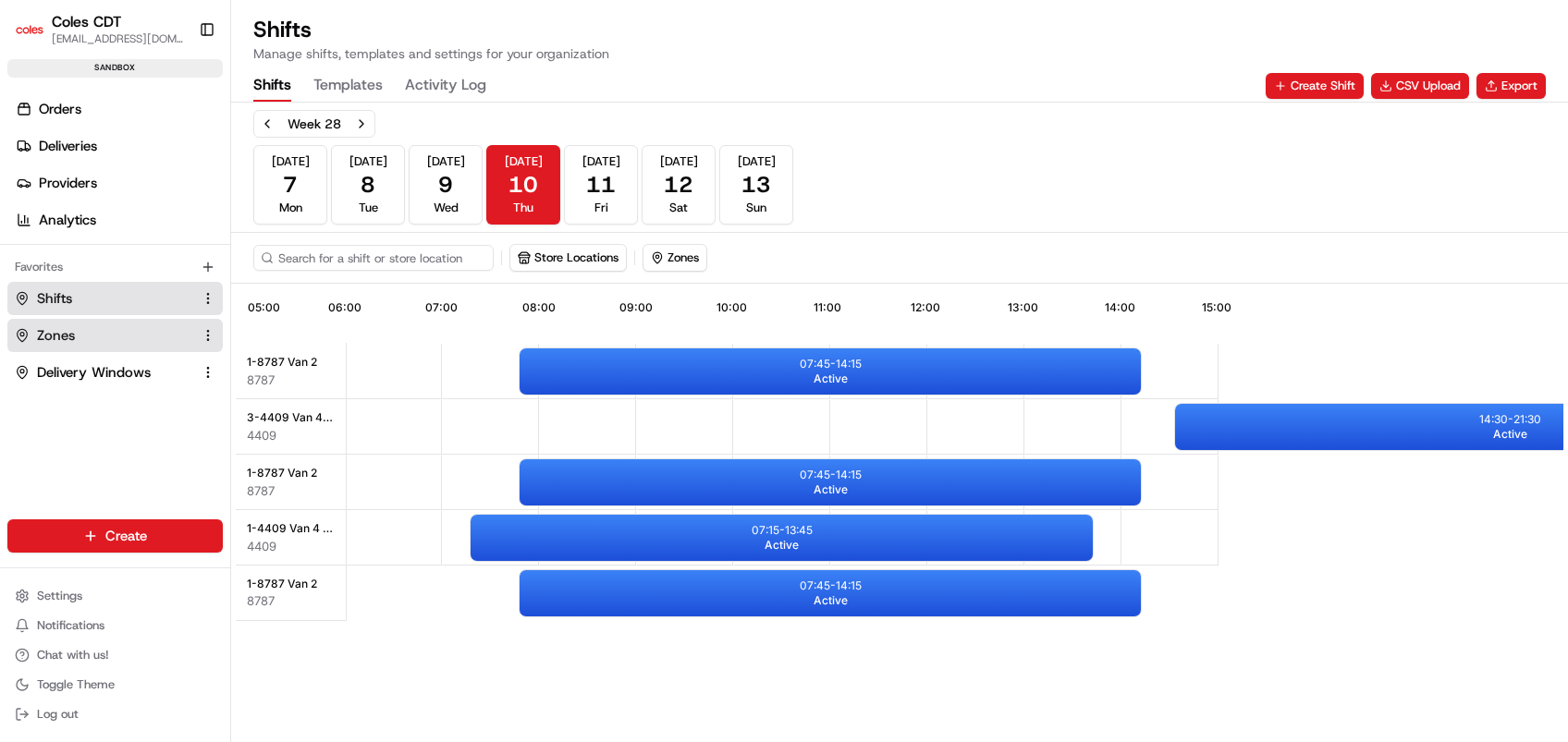 click on "Zones" at bounding box center (55, 335) 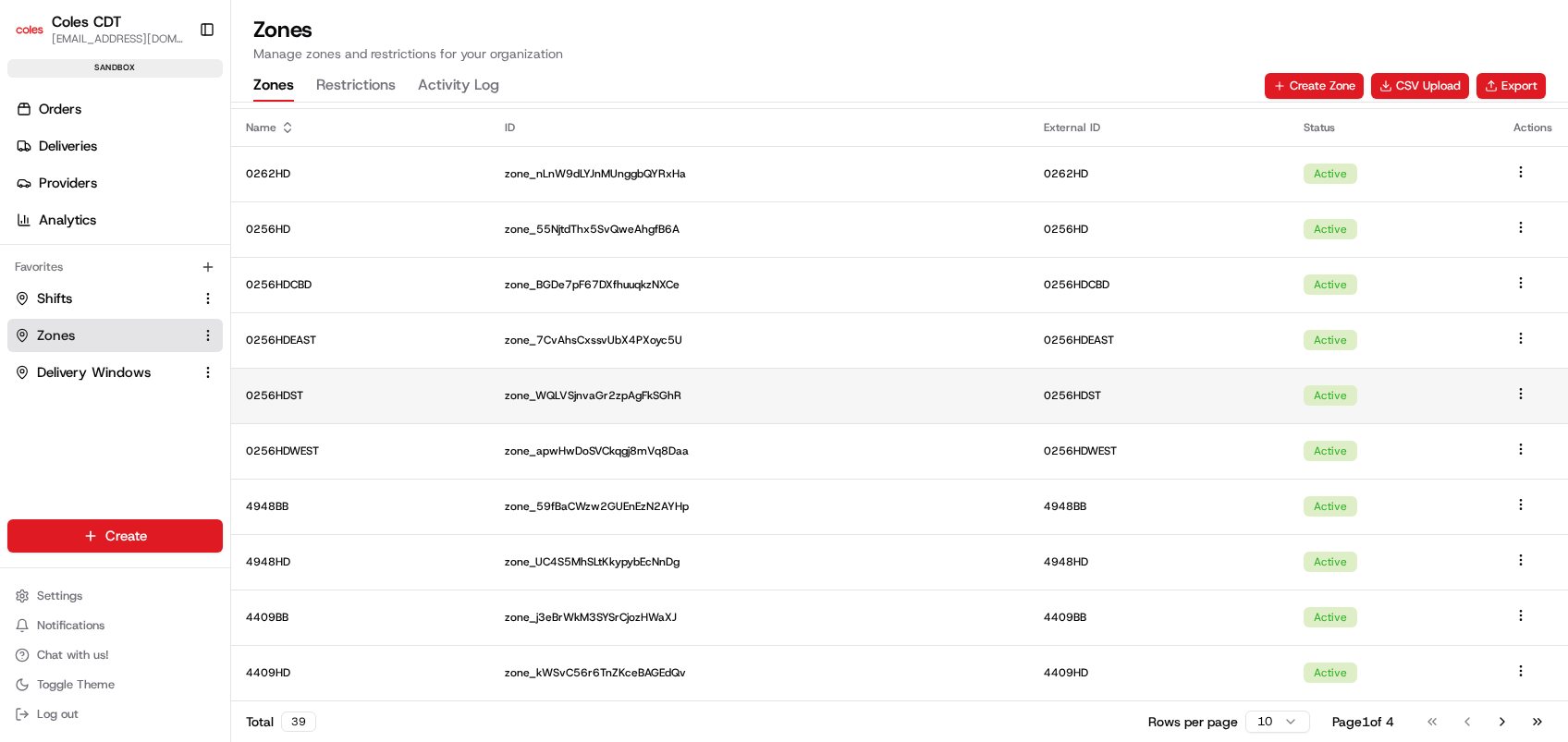 scroll, scrollTop: 0, scrollLeft: 0, axis: both 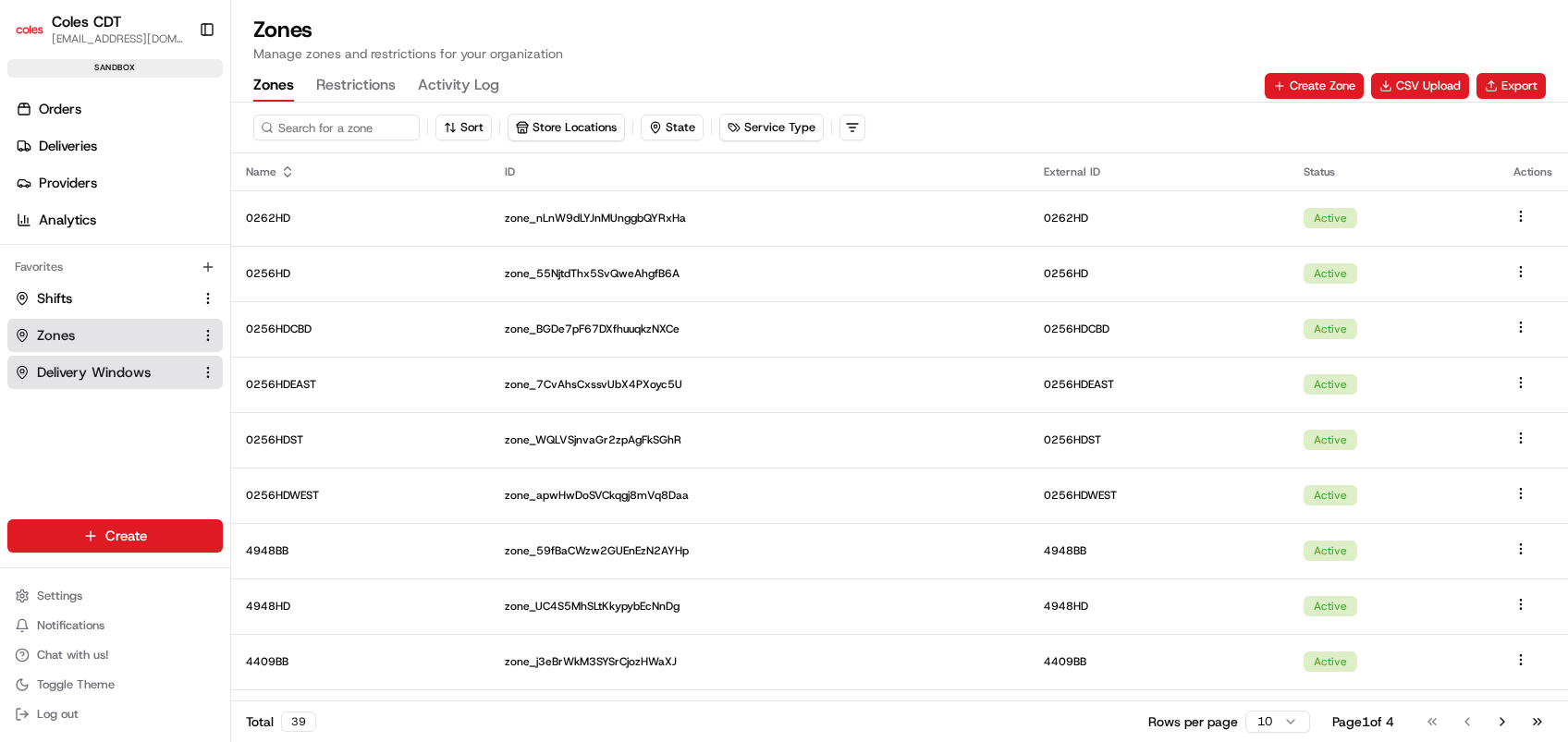 click on "Delivery Windows" at bounding box center (93, 372) 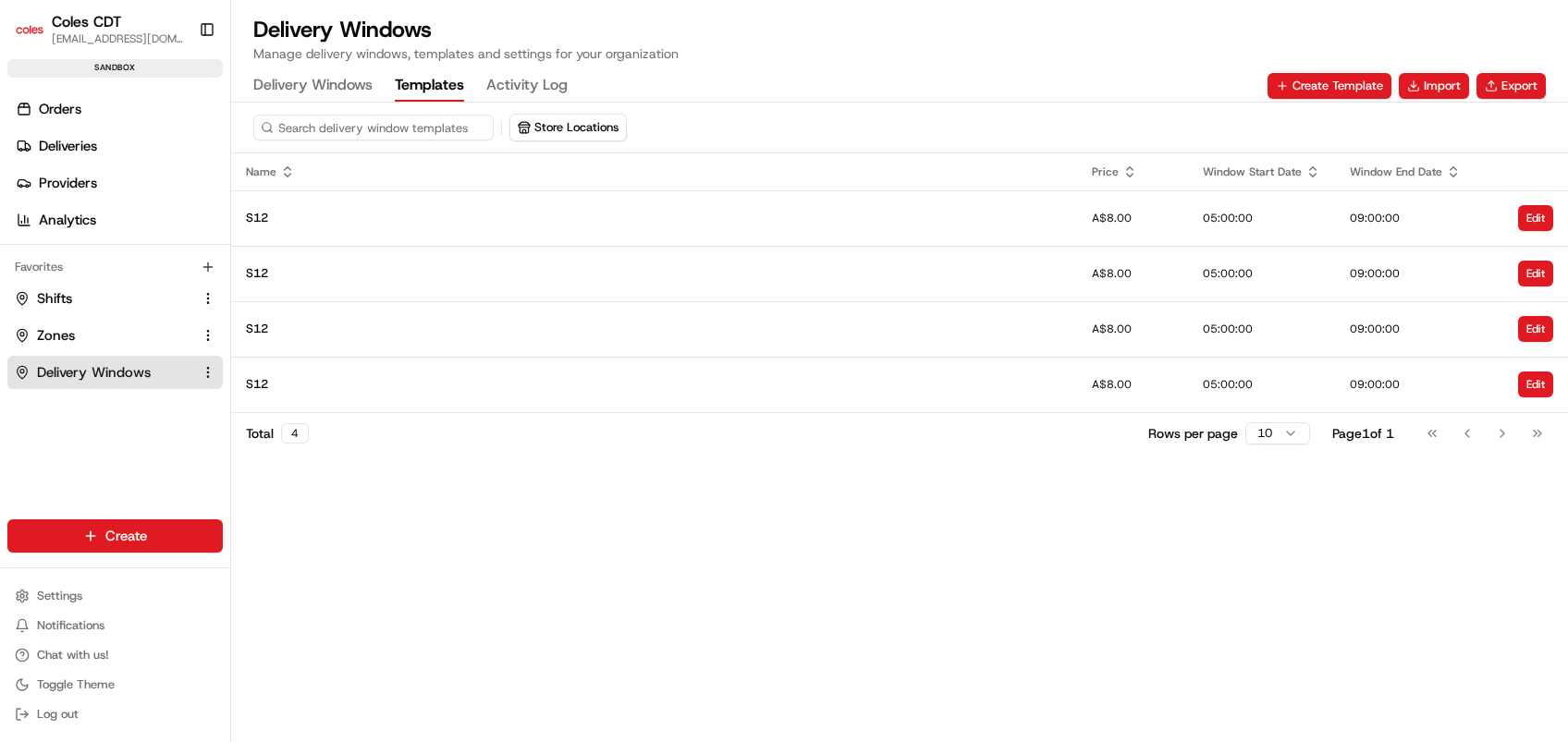 click on "Templates" at bounding box center [429, 86] 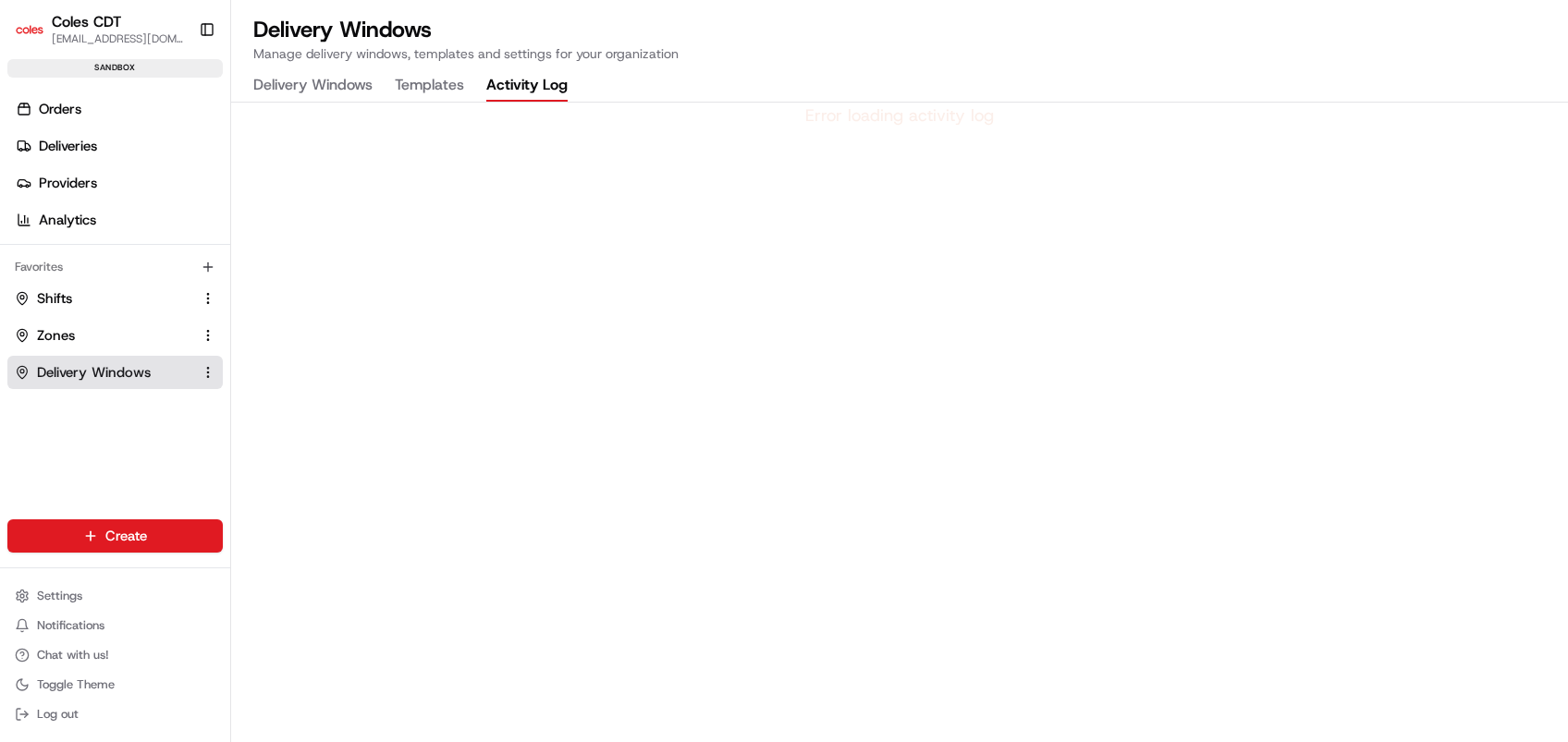 click on "Activity Log" at bounding box center [527, 86] 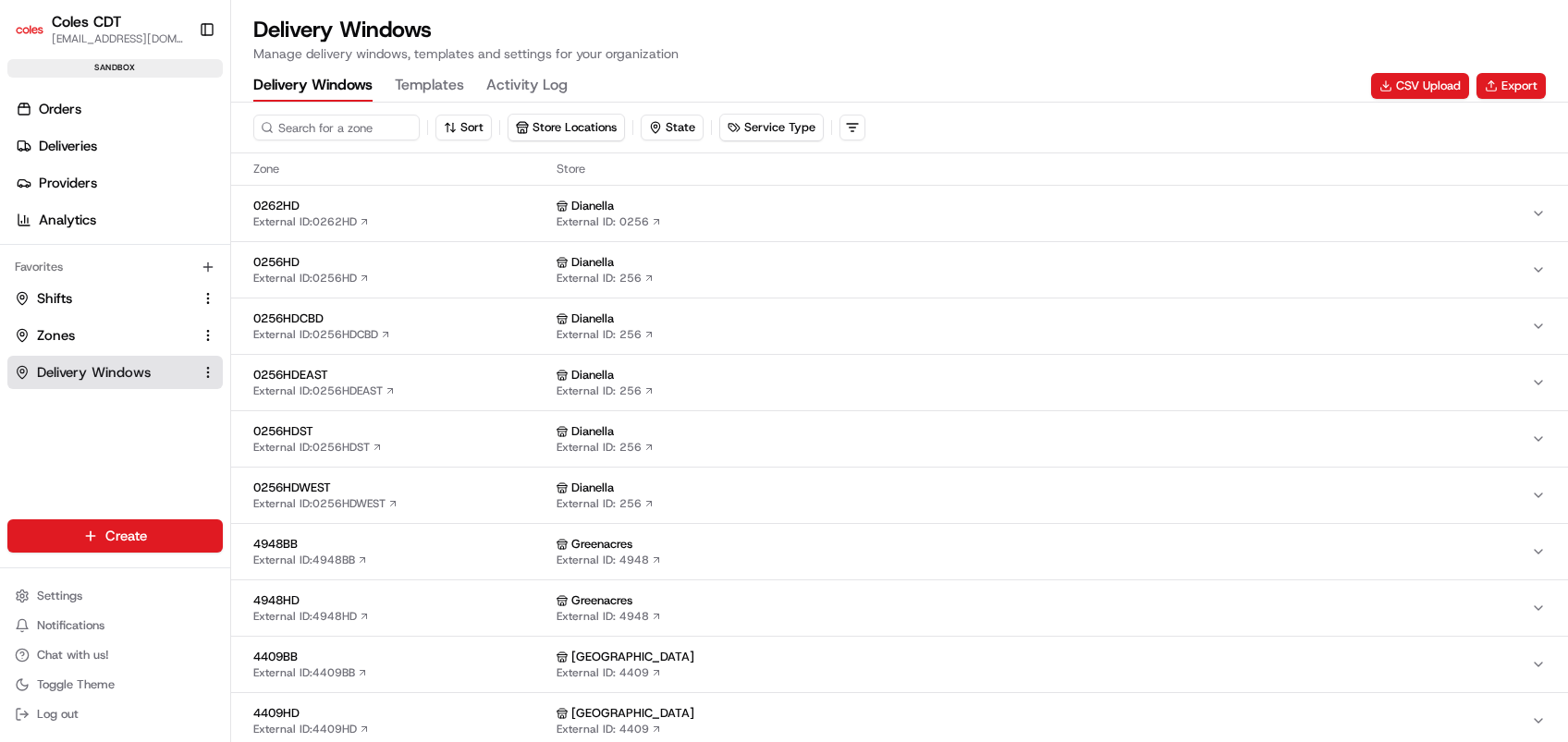 click on "Delivery Windows" at bounding box center (312, 86) 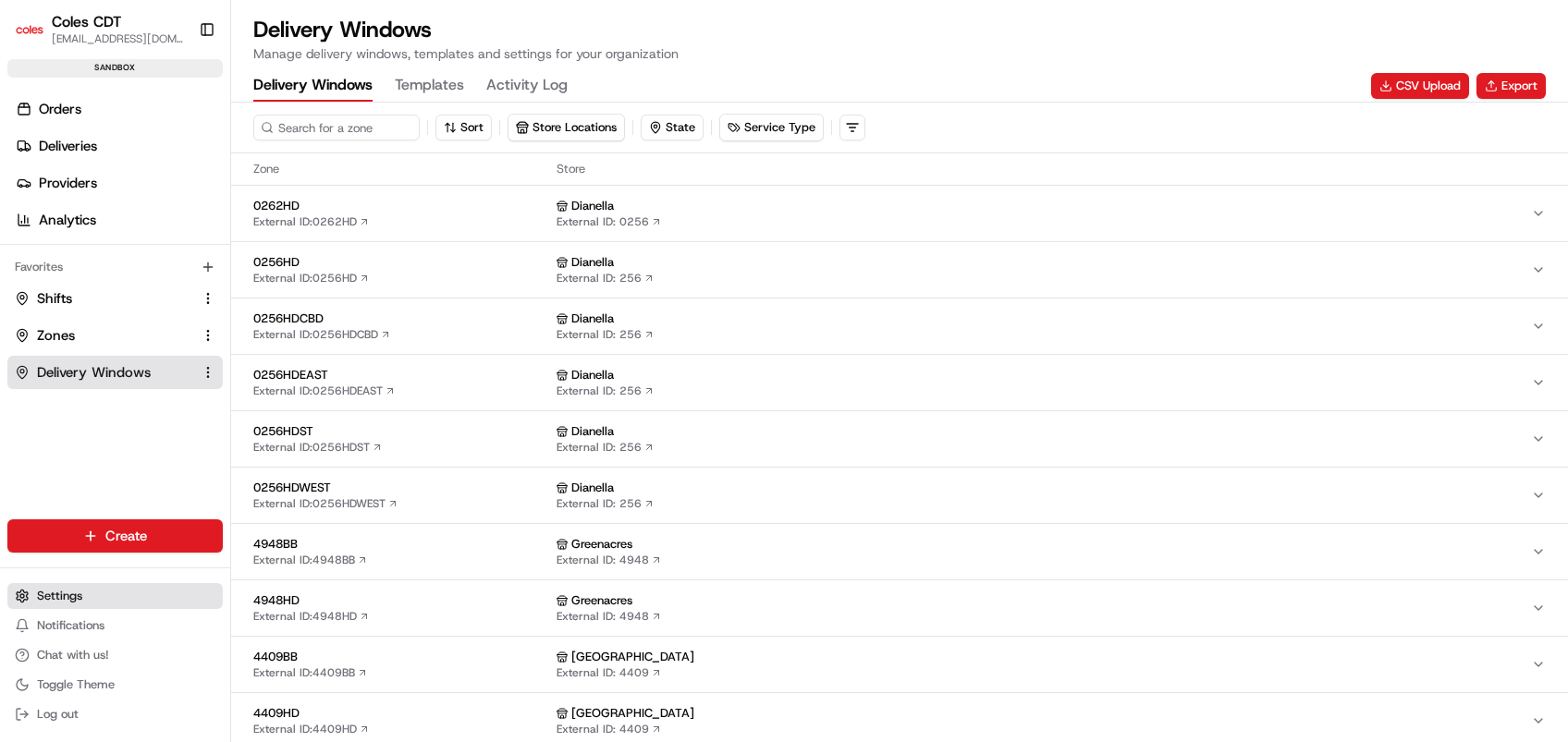 click on "Settings" at bounding box center (115, 596) 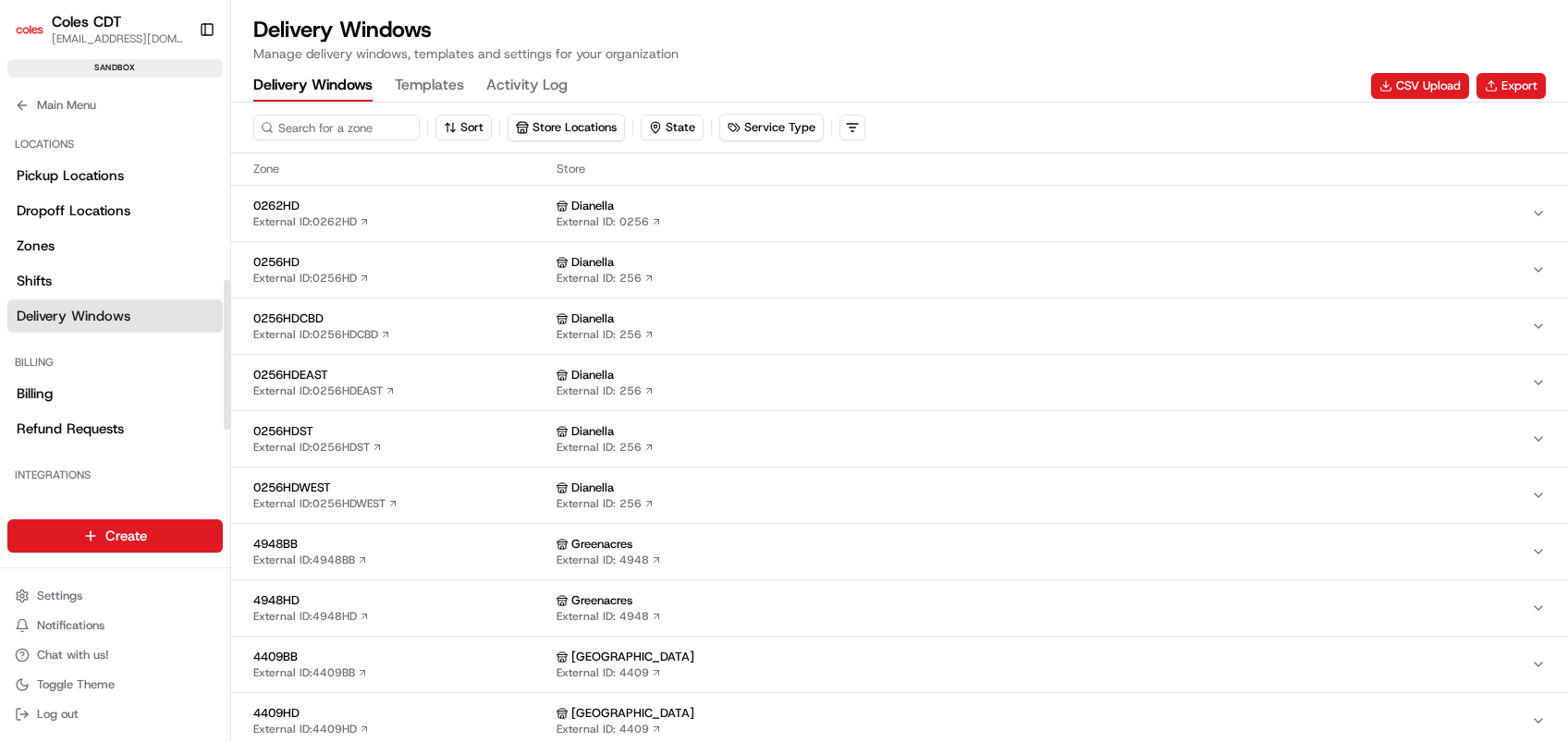 scroll, scrollTop: 408, scrollLeft: 0, axis: vertical 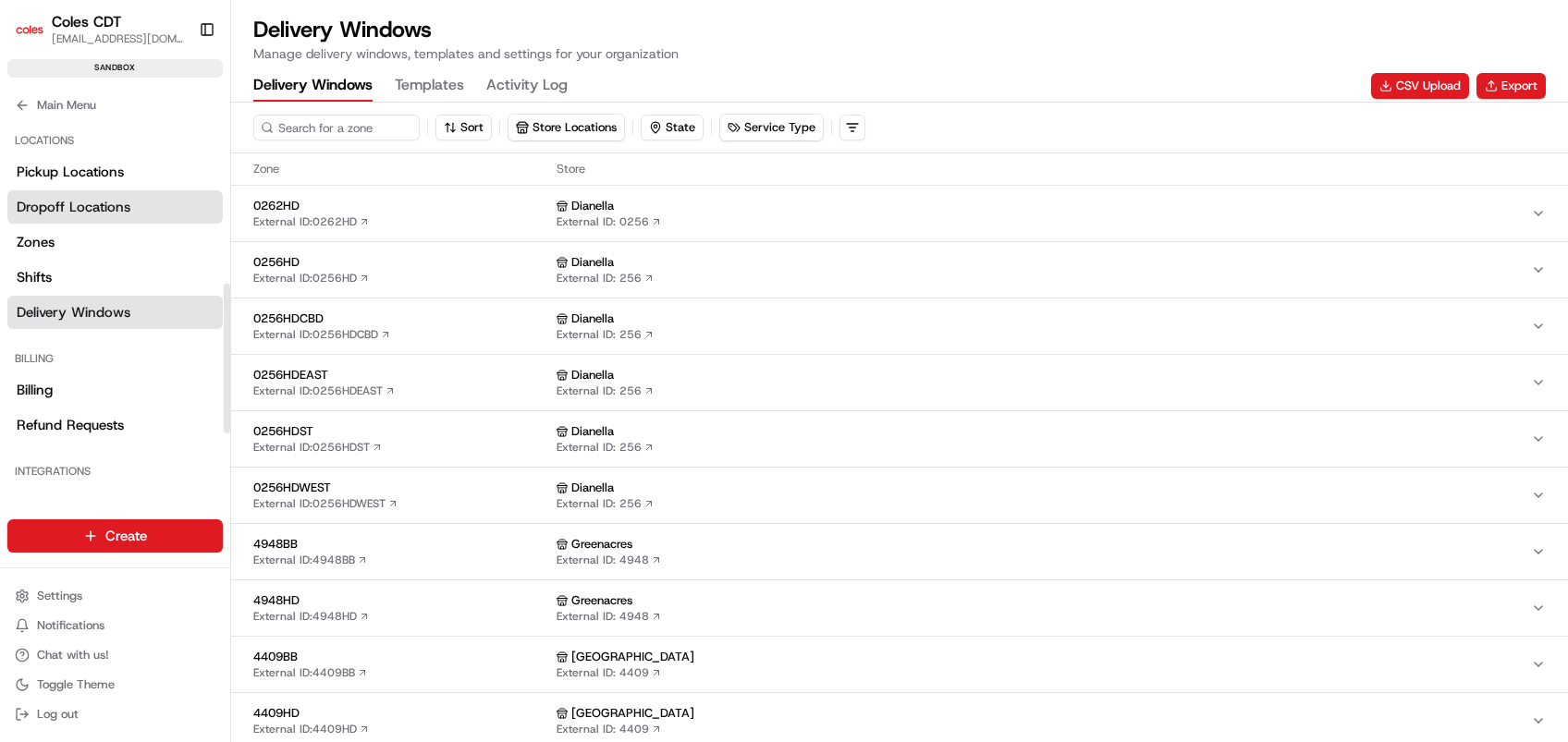 click on "Dropoff Locations" at bounding box center [115, 207] 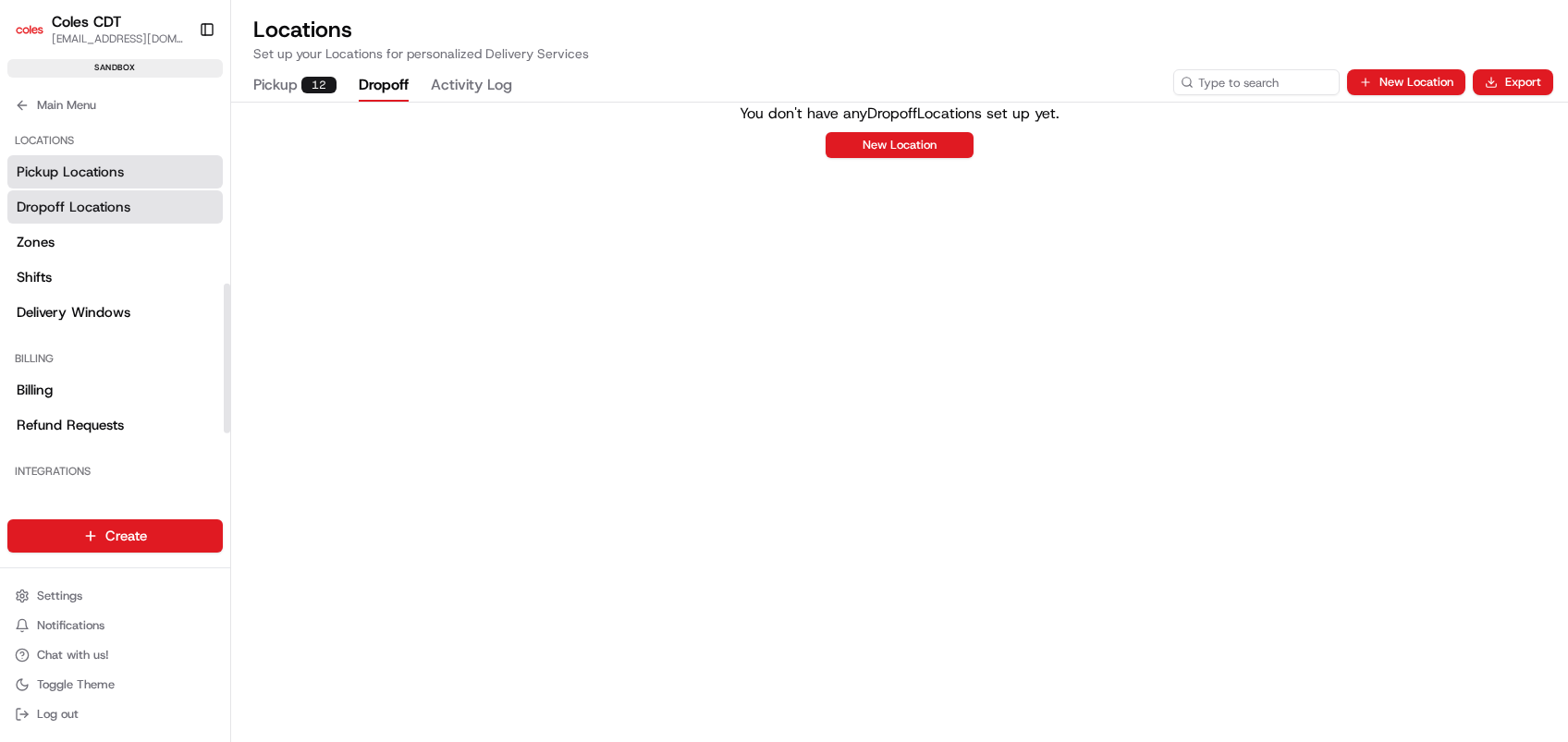 click on "Pickup Locations" at bounding box center [70, 172] 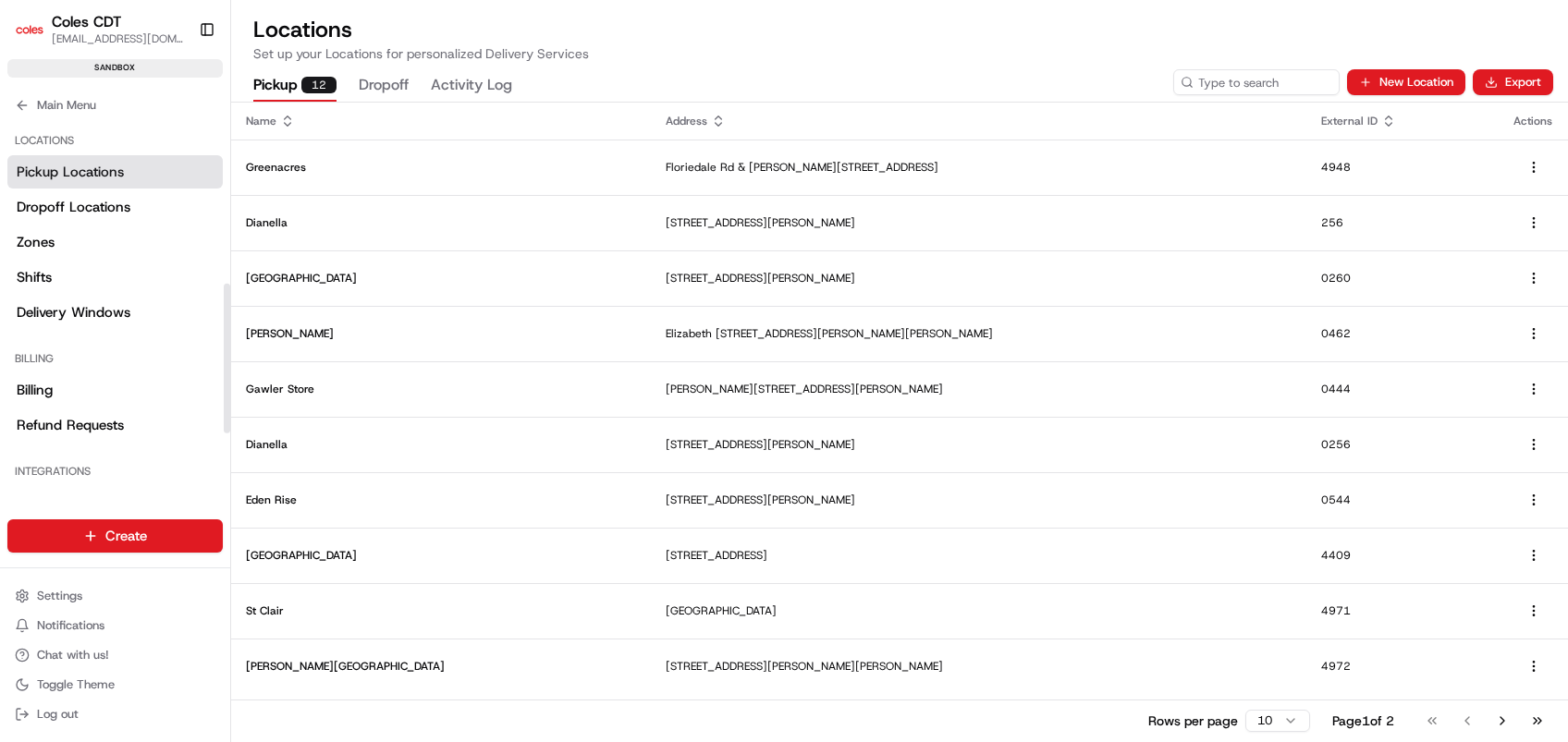 drag, startPoint x: 204, startPoint y: 164, endPoint x: 141, endPoint y: 170, distance: 63.285069 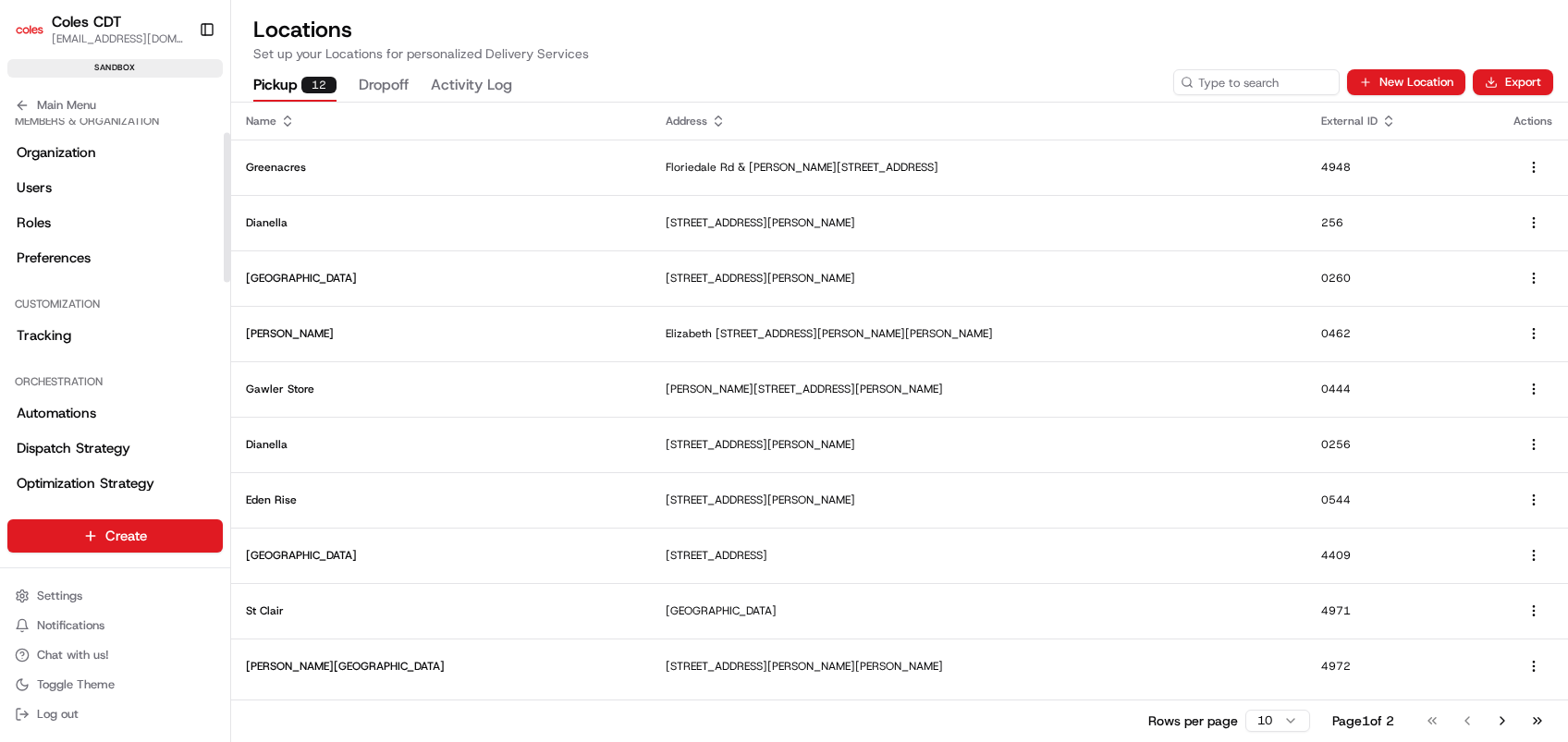 scroll, scrollTop: 0, scrollLeft: 0, axis: both 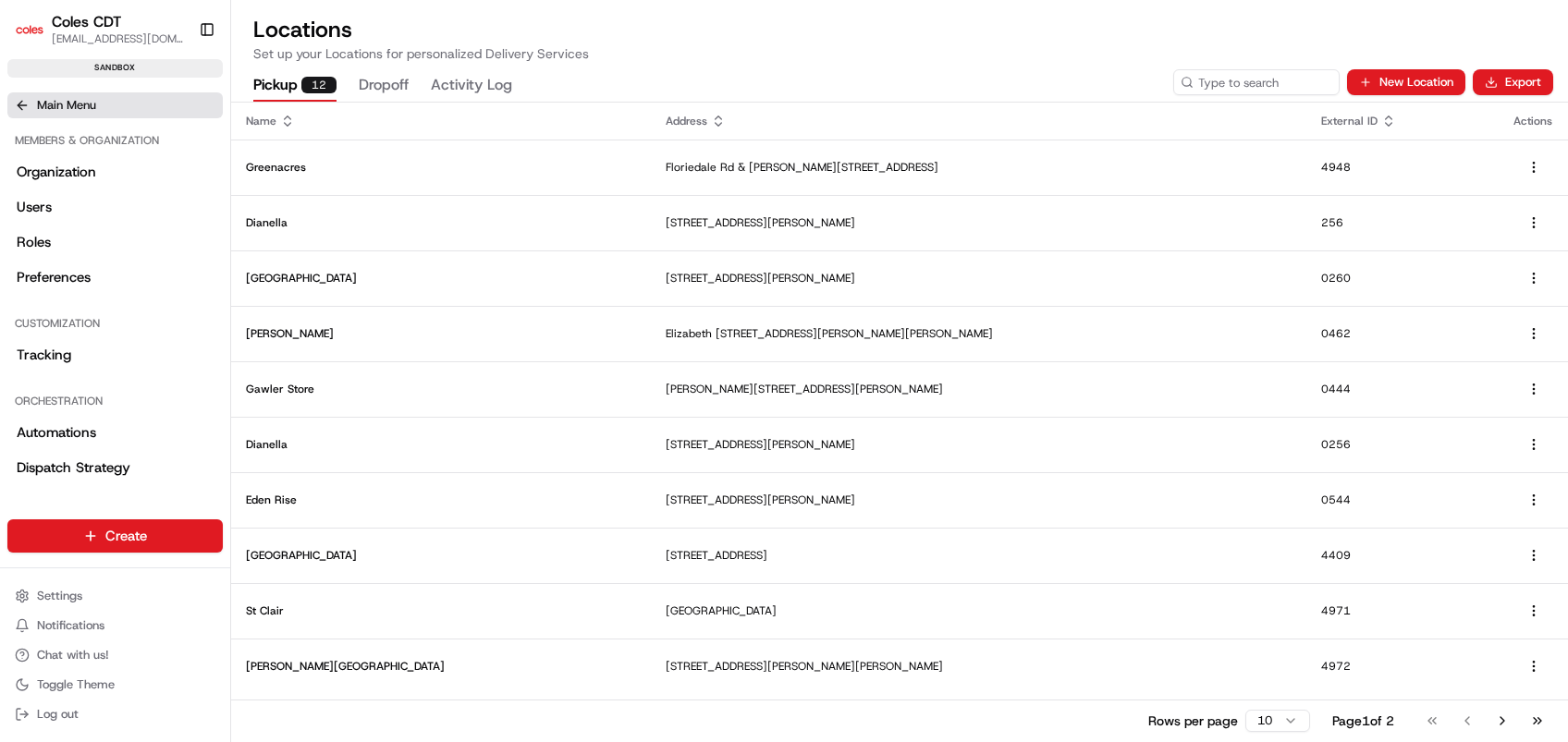click 